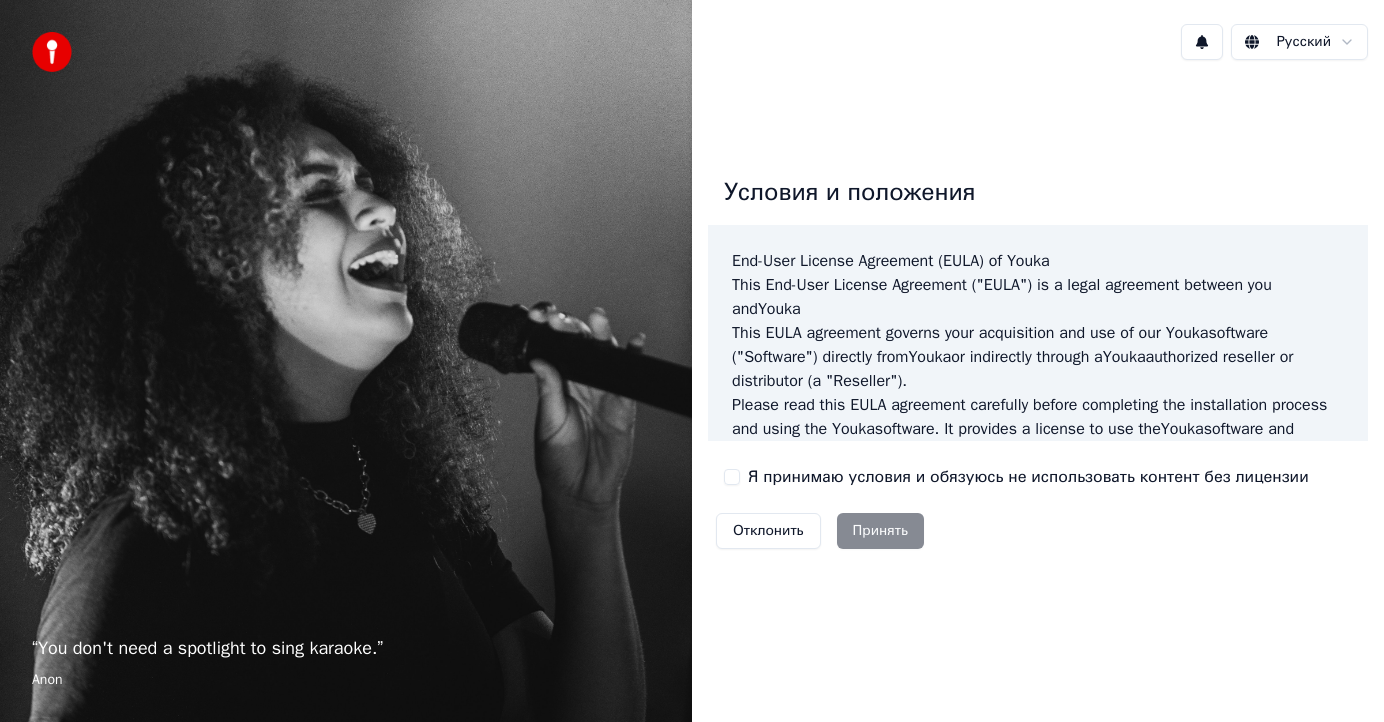 scroll, scrollTop: 0, scrollLeft: 0, axis: both 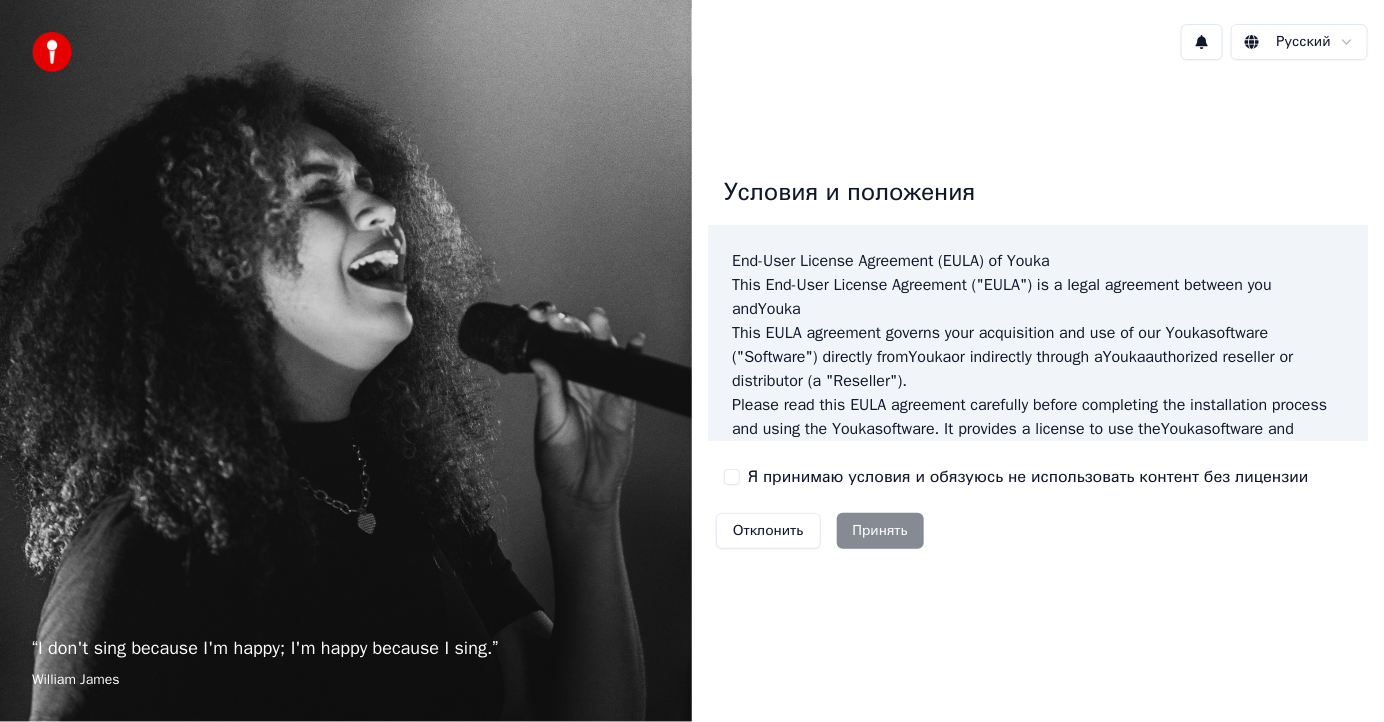 click on "Отклонить Принять" at bounding box center [820, 531] 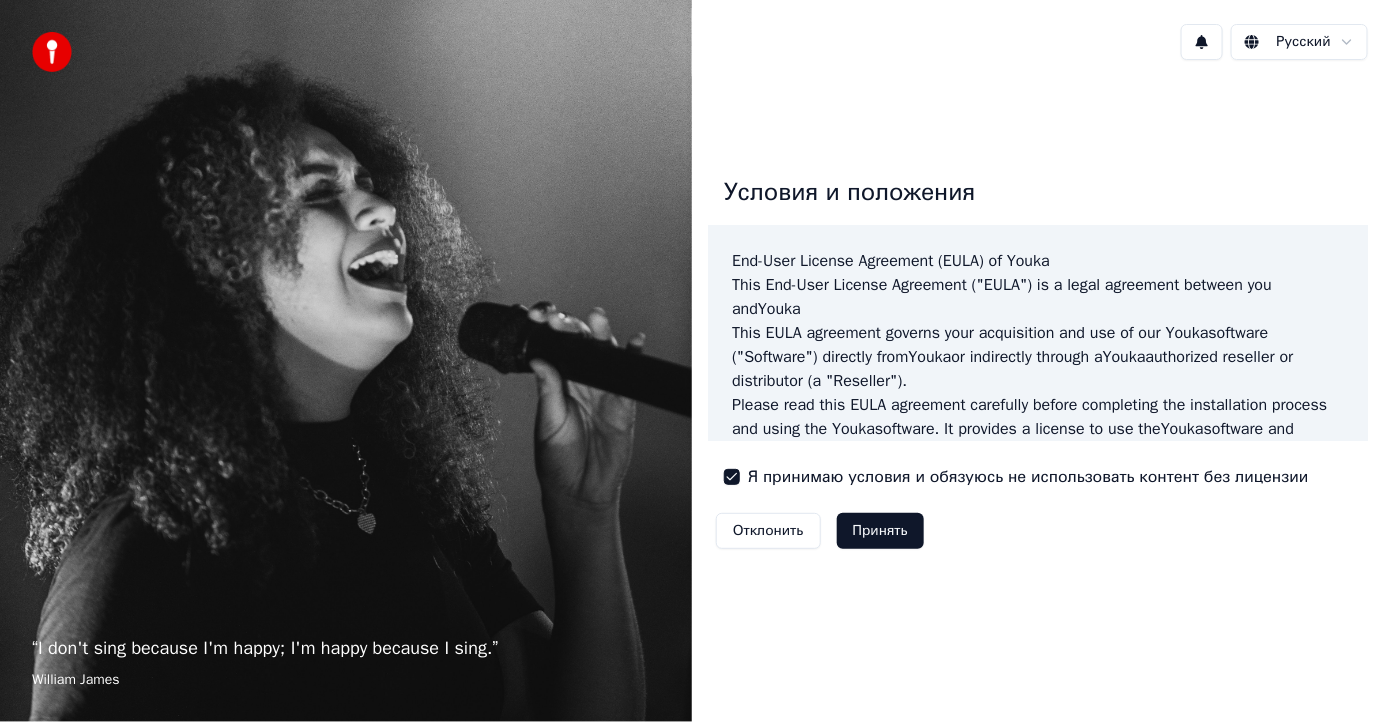 click on "Принять" at bounding box center (880, 531) 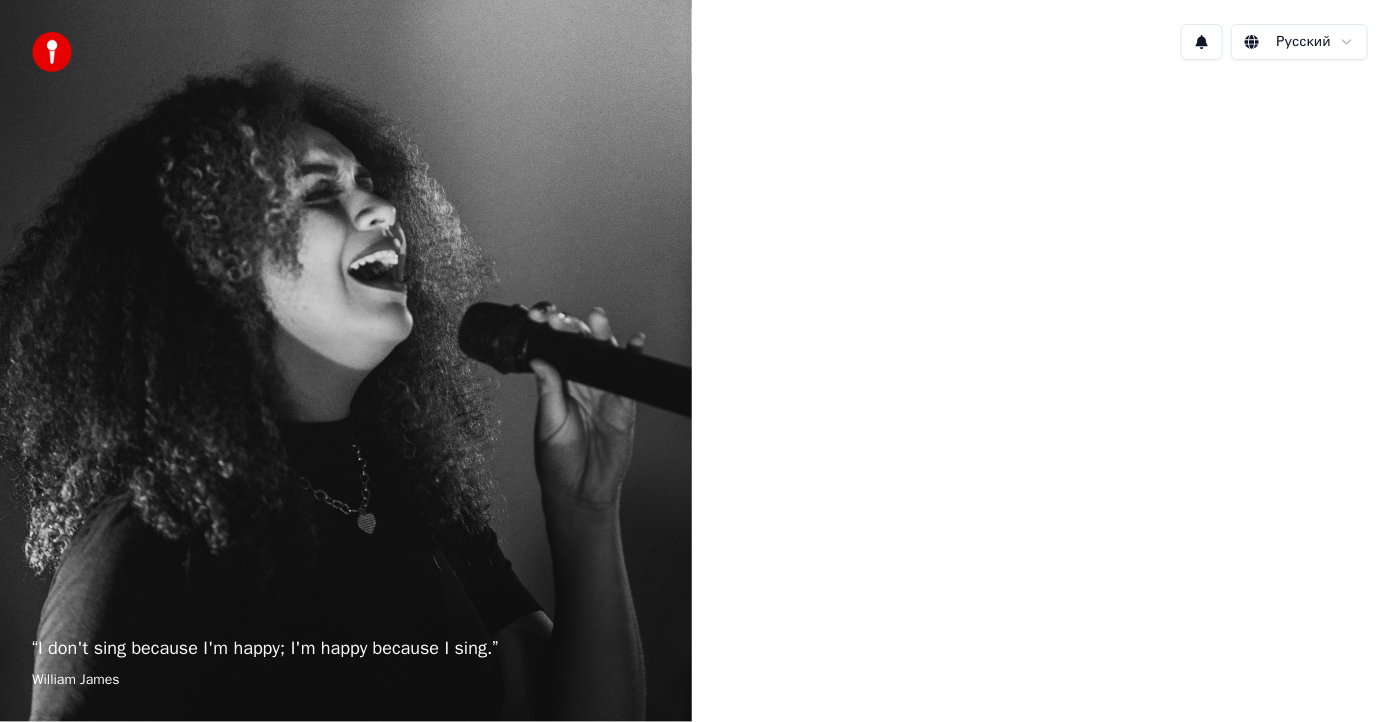 click on "“ I don't sing because I'm happy; I'm happy because I sing. ” [FIRST] [LAST] Русский" at bounding box center [692, 361] 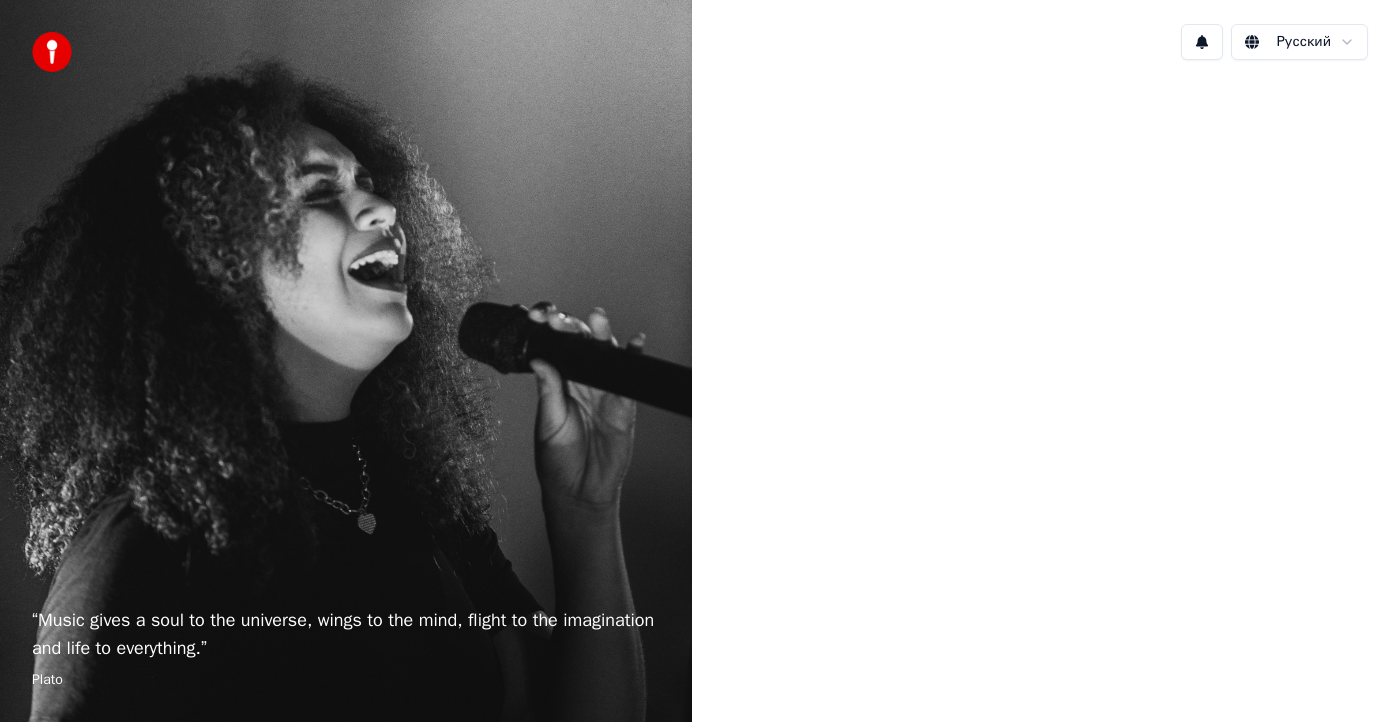 scroll, scrollTop: 0, scrollLeft: 0, axis: both 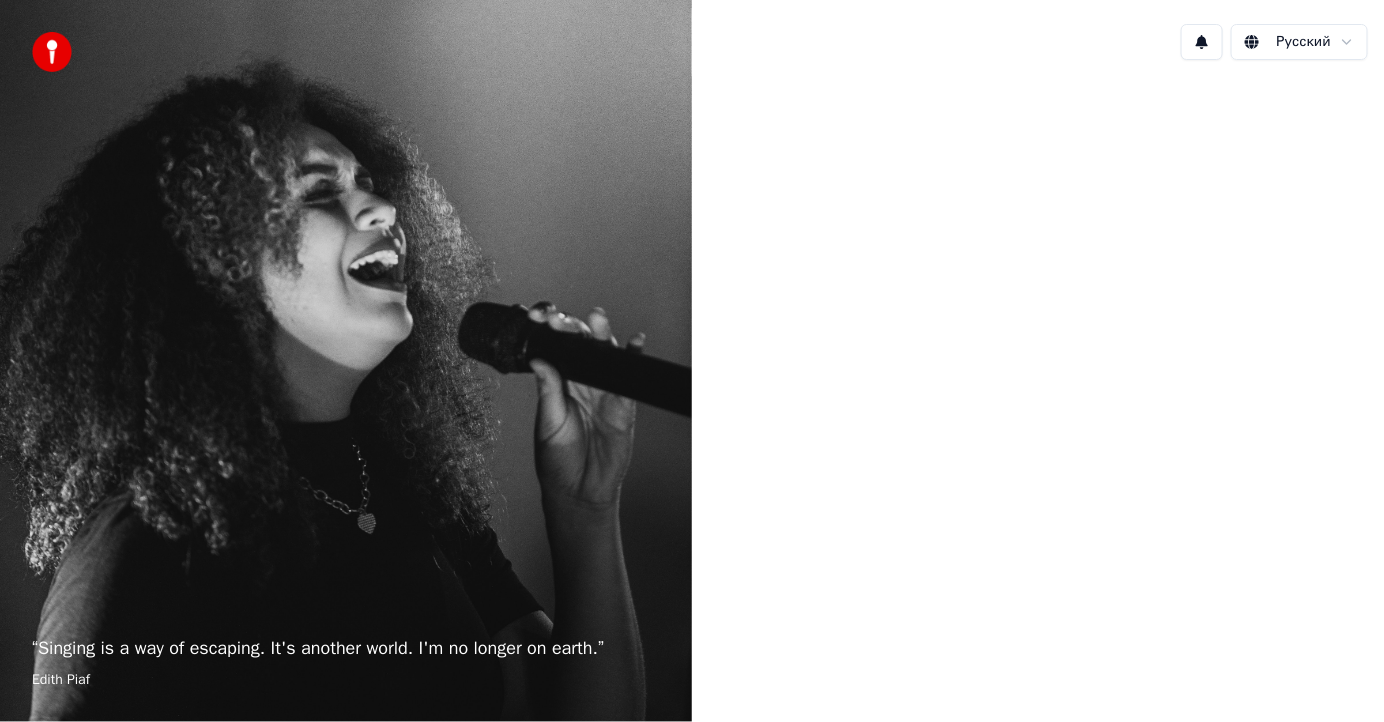click on "“ Singing is a way of escaping. It's another world. I'm no longer on earth. ” Edith Piaf" at bounding box center [346, 361] 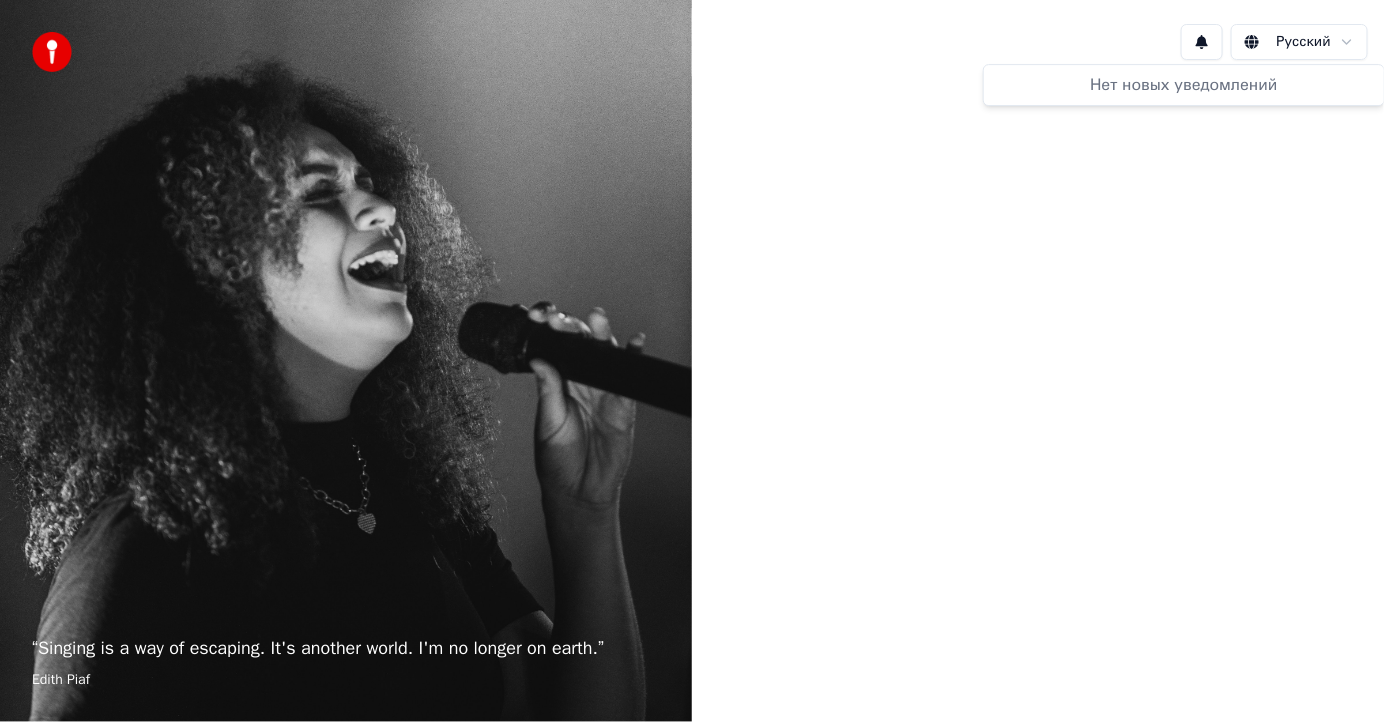 click at bounding box center (1038, 359) 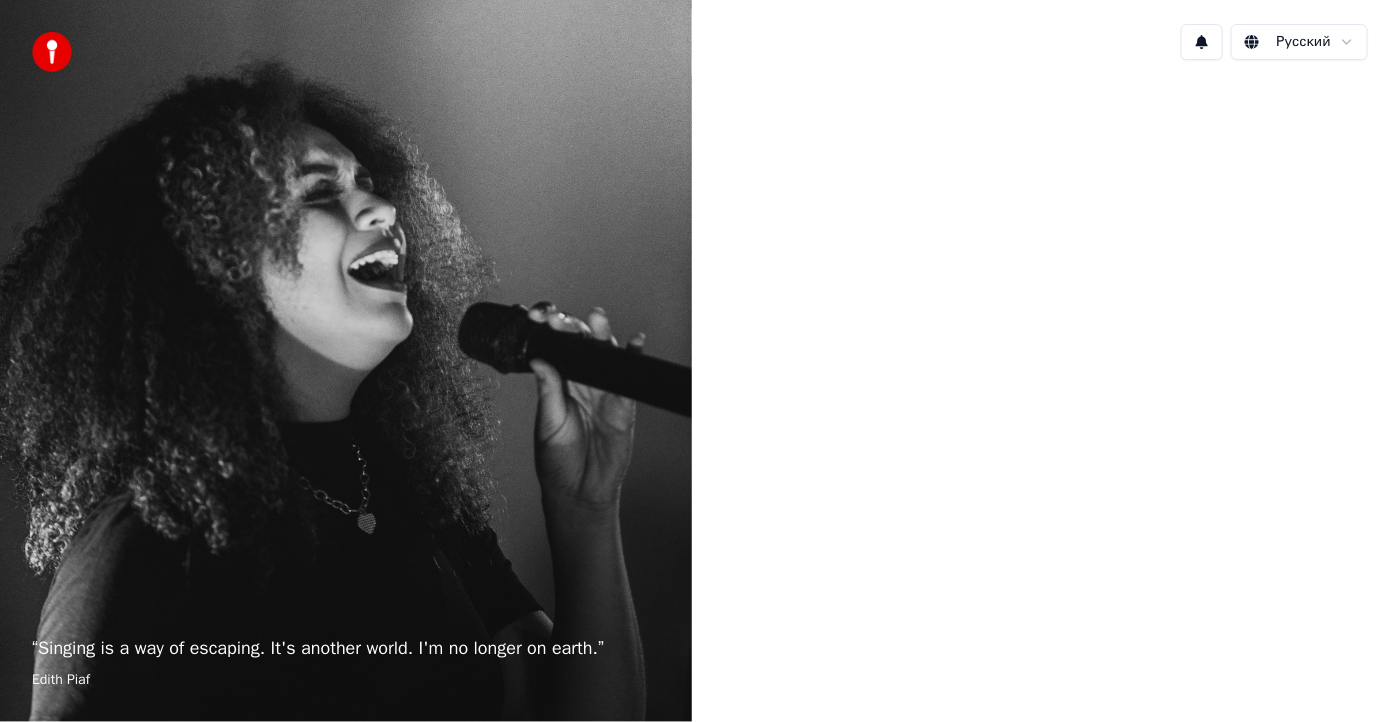 click on "“ Singing is a way of escaping. It's another world. I'm no longer on earth. ” Edith Piaf" at bounding box center [346, 361] 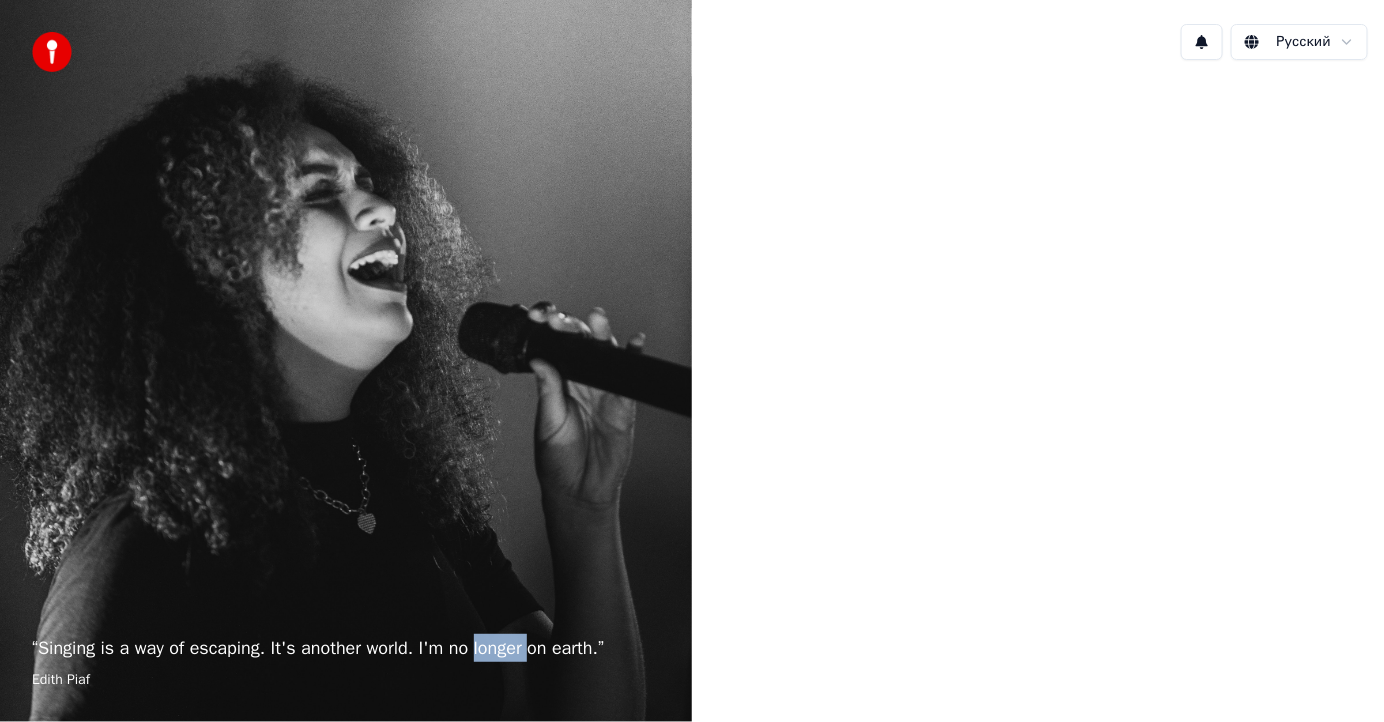 click on "“ Singing is a way of escaping. It's another world. I'm no longer on earth. ” Edith Piaf" at bounding box center [346, 361] 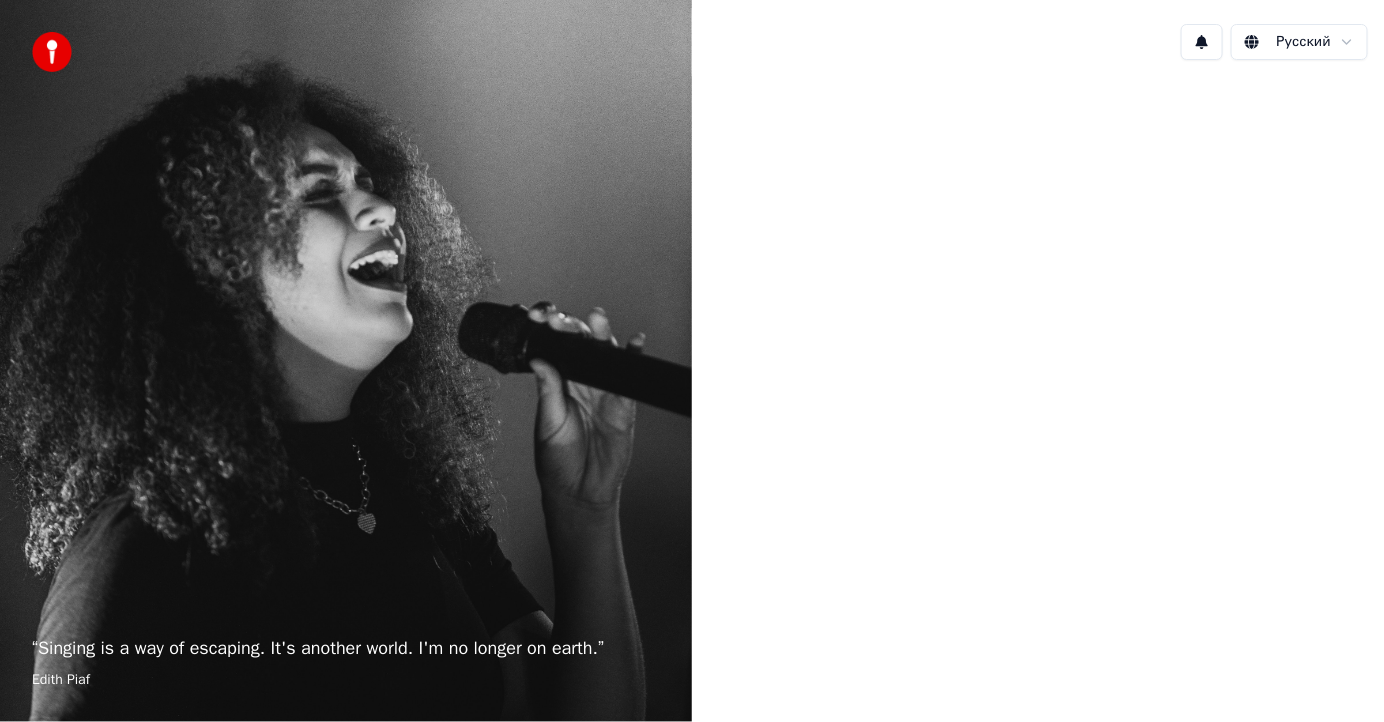 click at bounding box center [1038, 359] 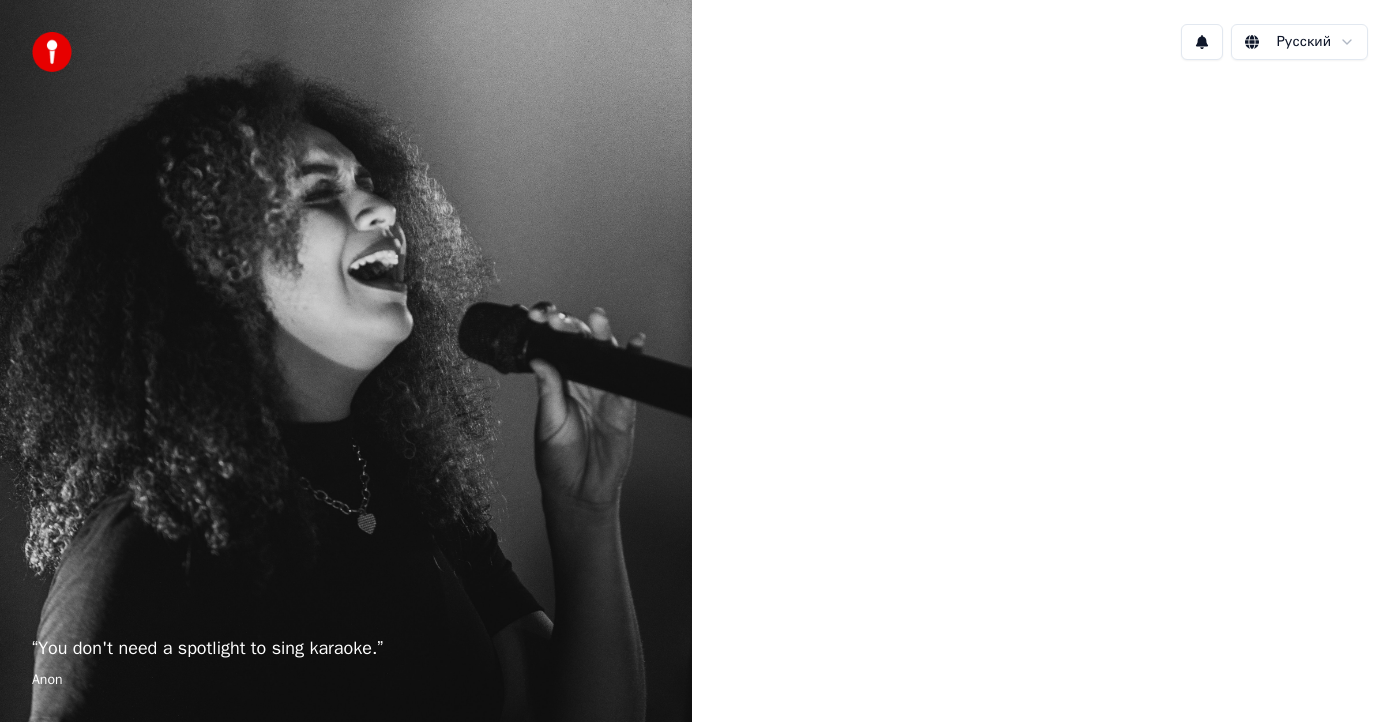 scroll, scrollTop: 0, scrollLeft: 0, axis: both 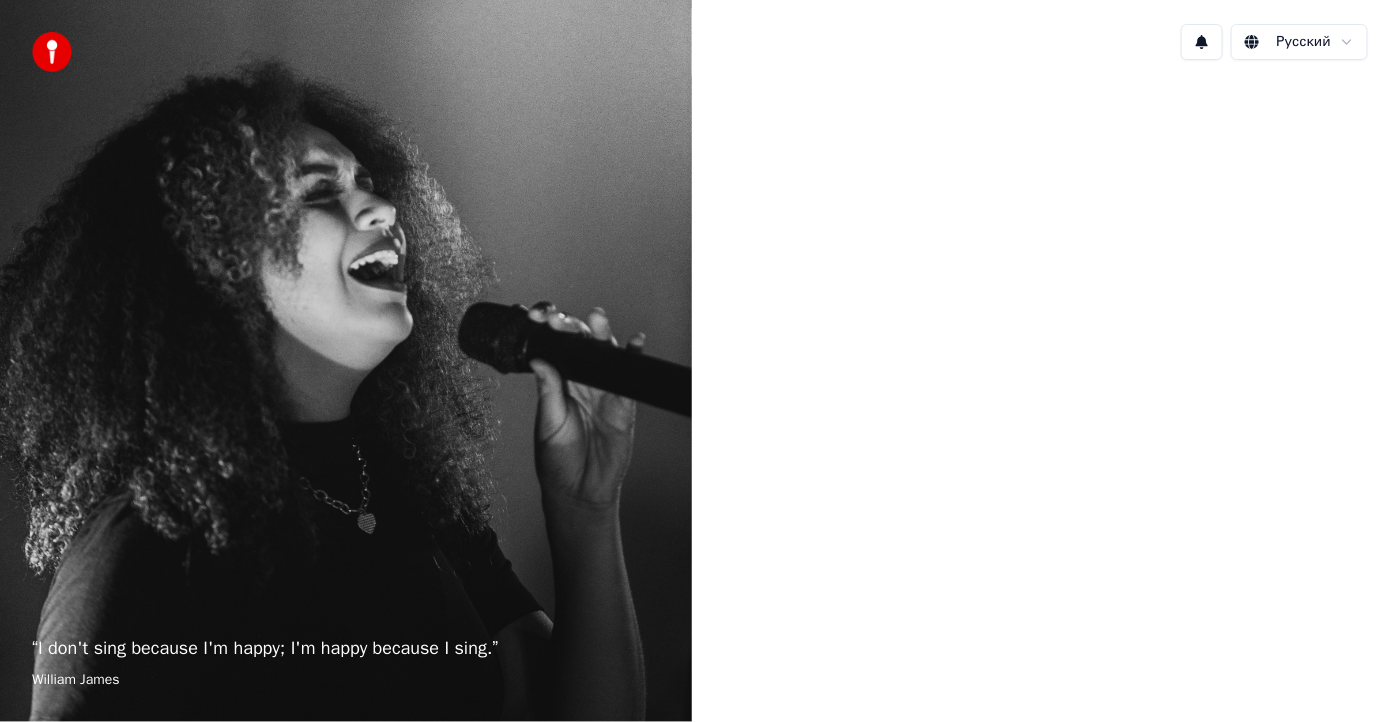 click on "“ I don't sing because I'm happy; I'm happy because I sing. ” [FIRST] [LAST]" at bounding box center [346, 361] 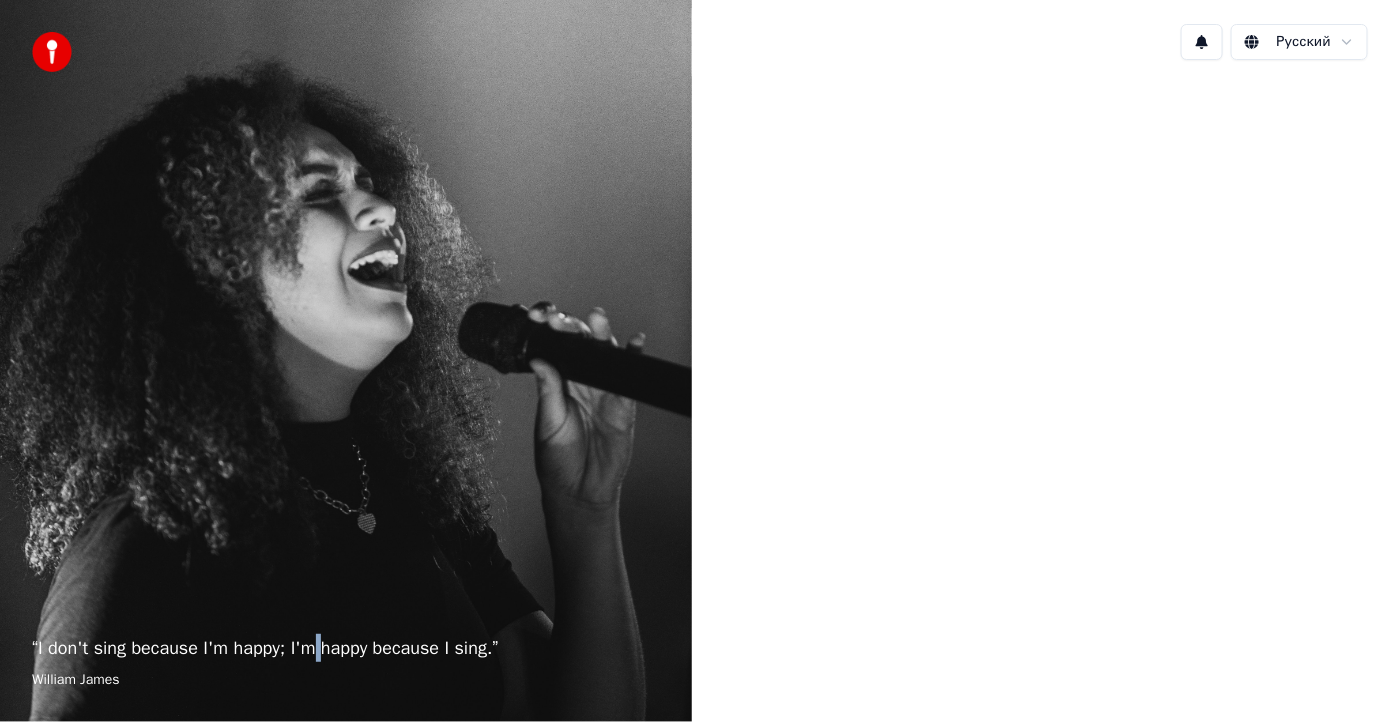 click on "“ I don't sing because I'm happy; I'm happy because I sing. ” [FIRST] [LAST]" at bounding box center (346, 361) 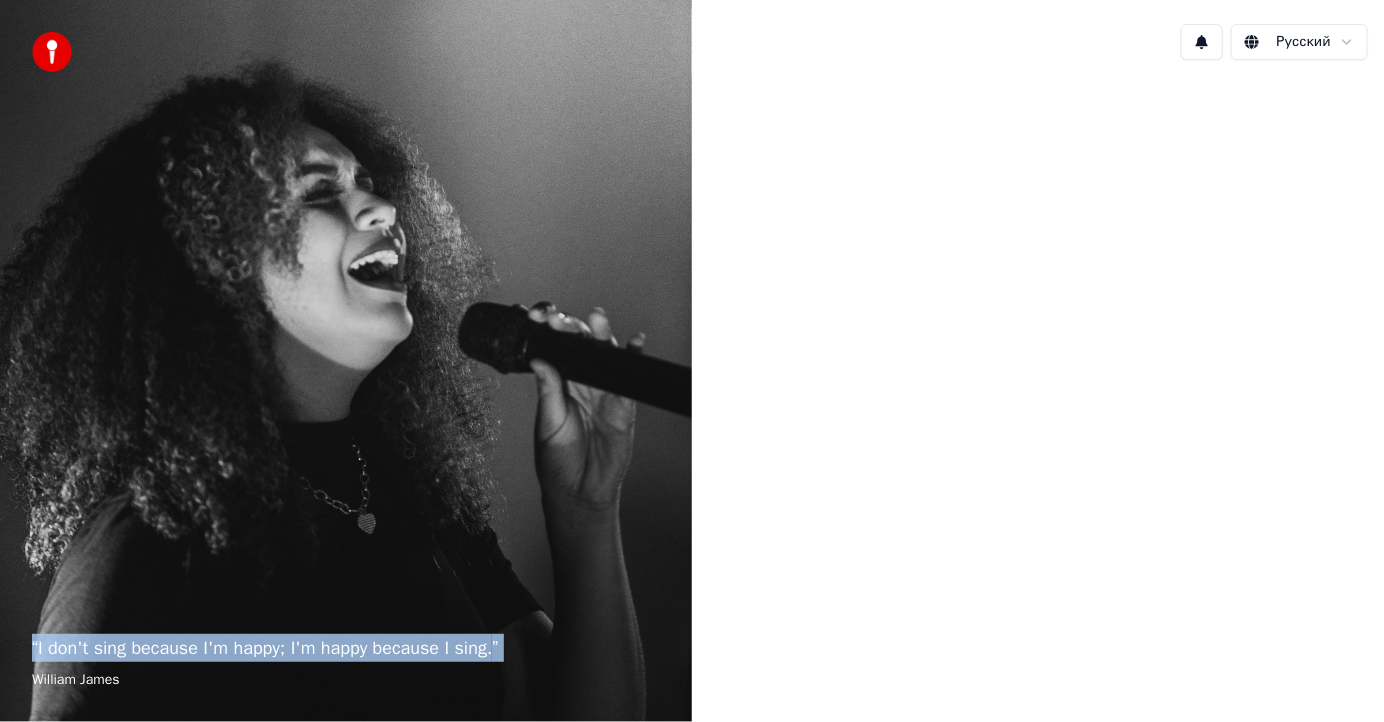 click on "“ I don't sing because I'm happy; I'm happy because I sing. ” [FIRST] [LAST]" at bounding box center [346, 361] 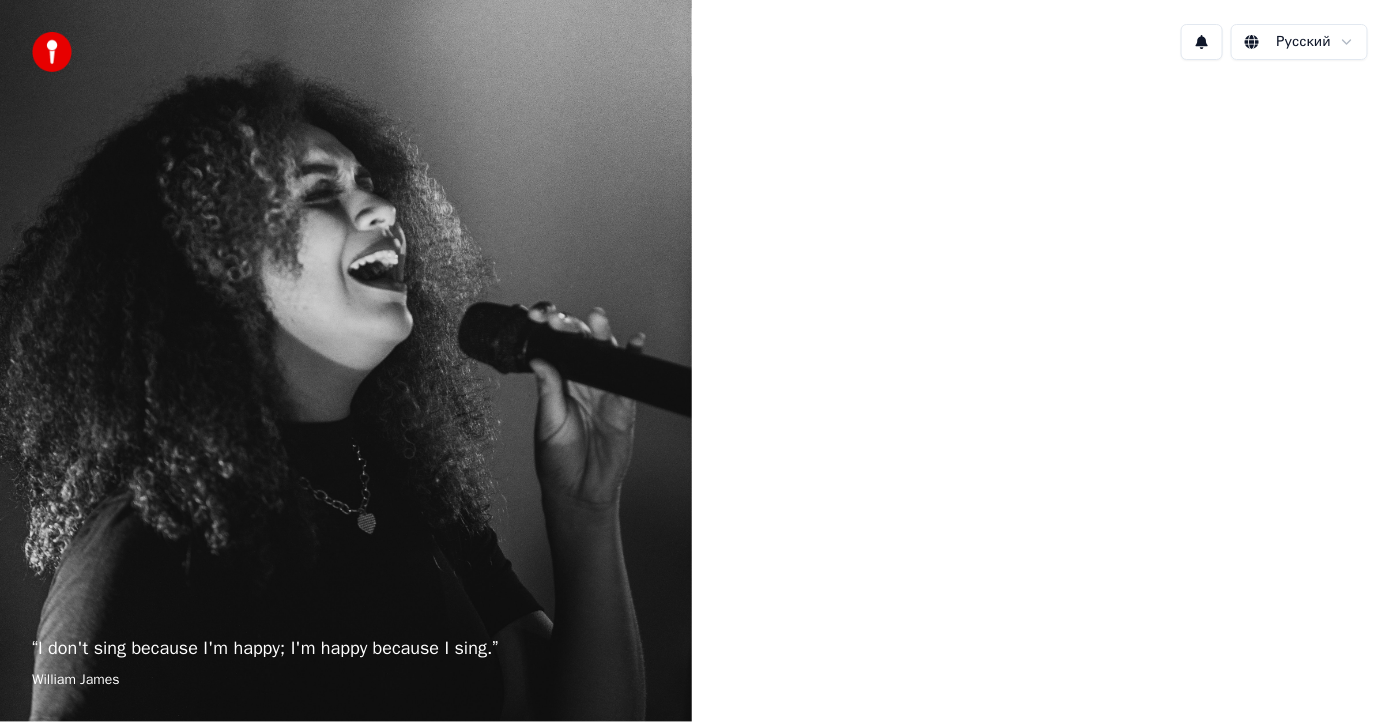 click at bounding box center (1038, 359) 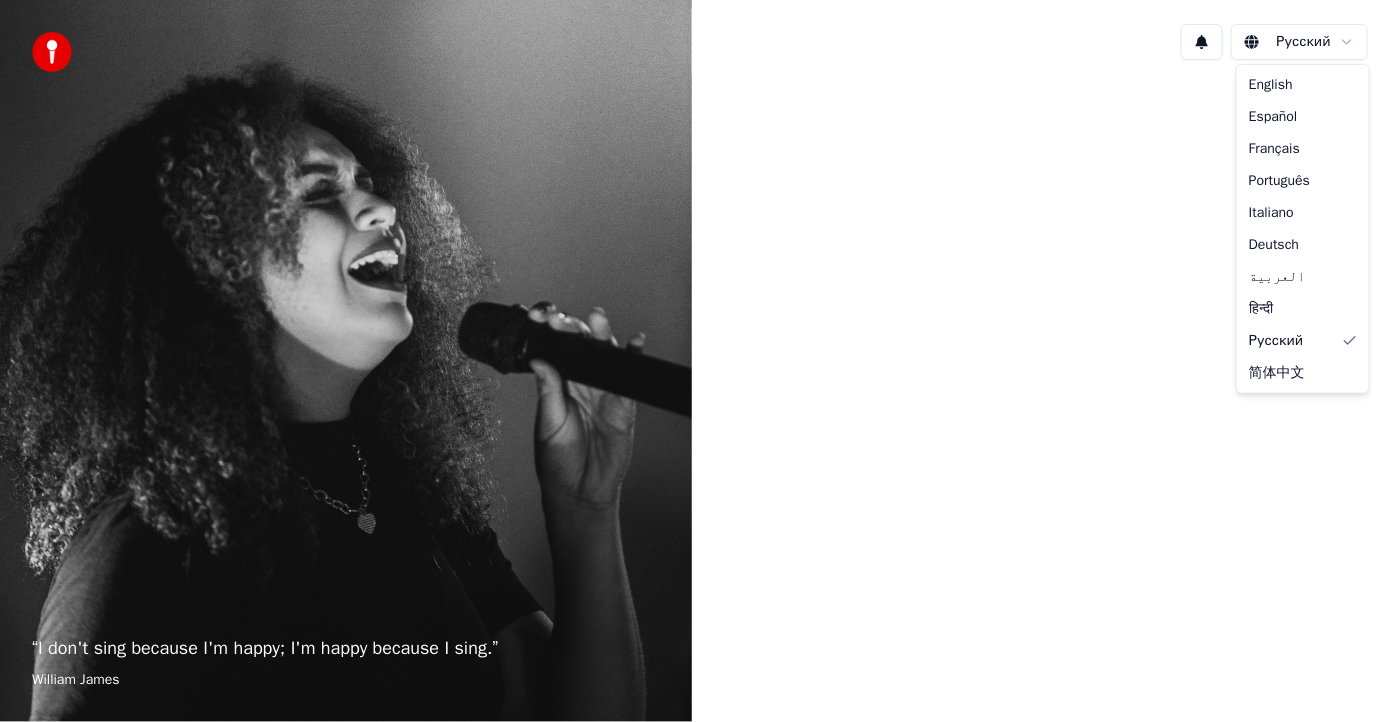 click on "“ I don't sing because I'm happy; I'm happy because I sing. ” [FIRST] [LAST] Русский English Español Français Português Italiano Deutsch العربية हिन्दी Русский 简体中文" at bounding box center (692, 361) 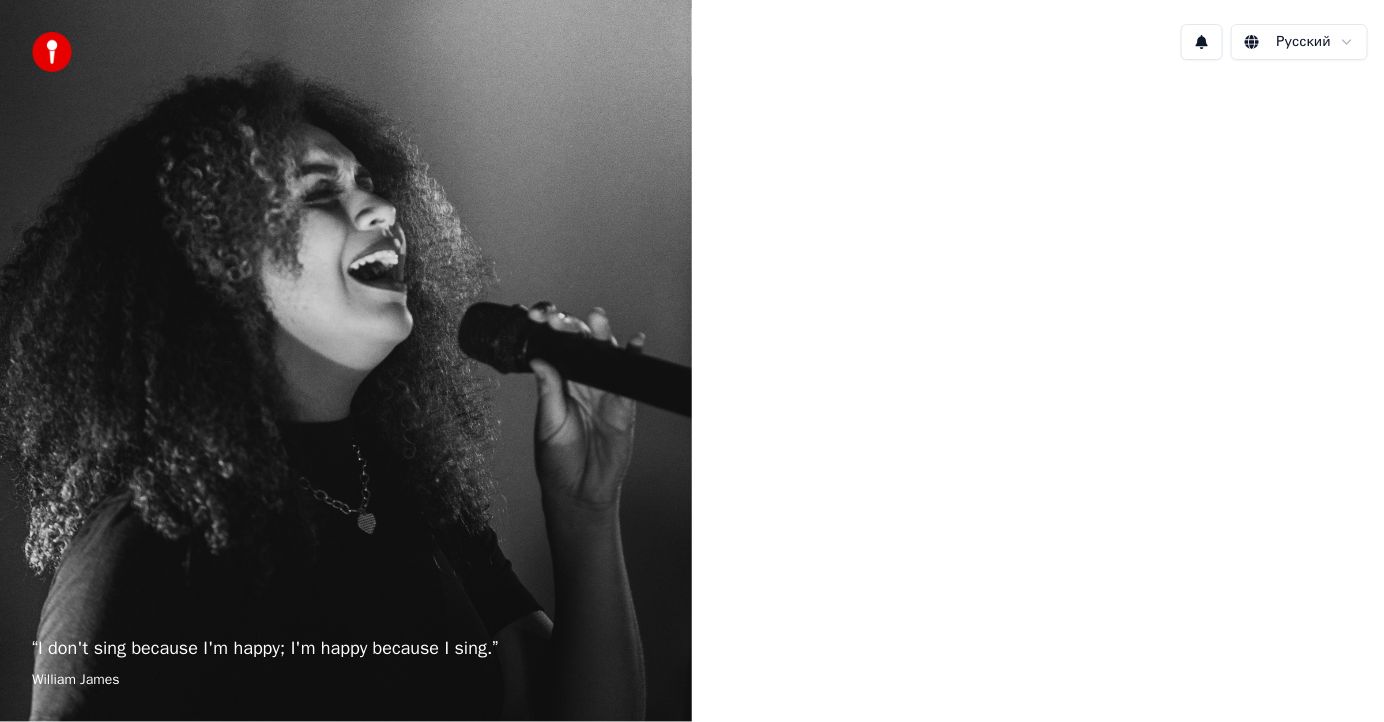 click at bounding box center [1202, 42] 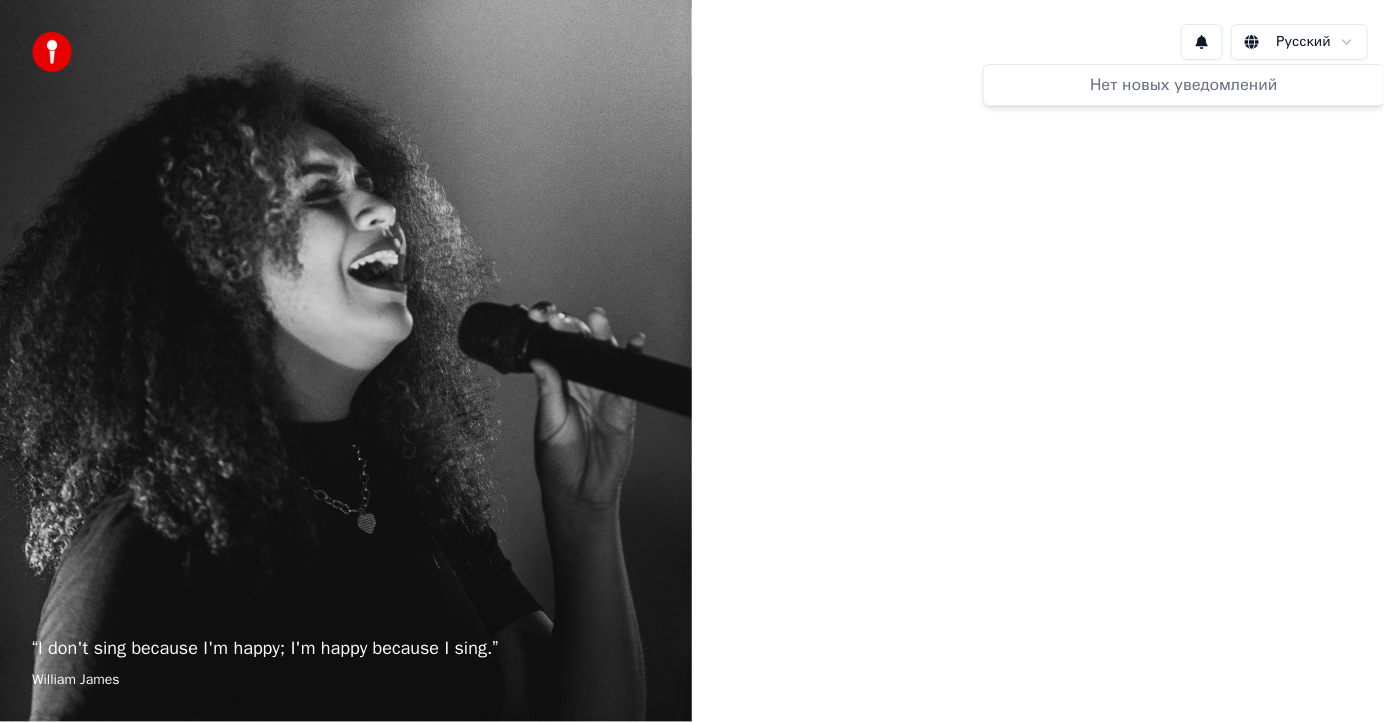 click on "Нет новых уведомлений" at bounding box center [1184, 85] 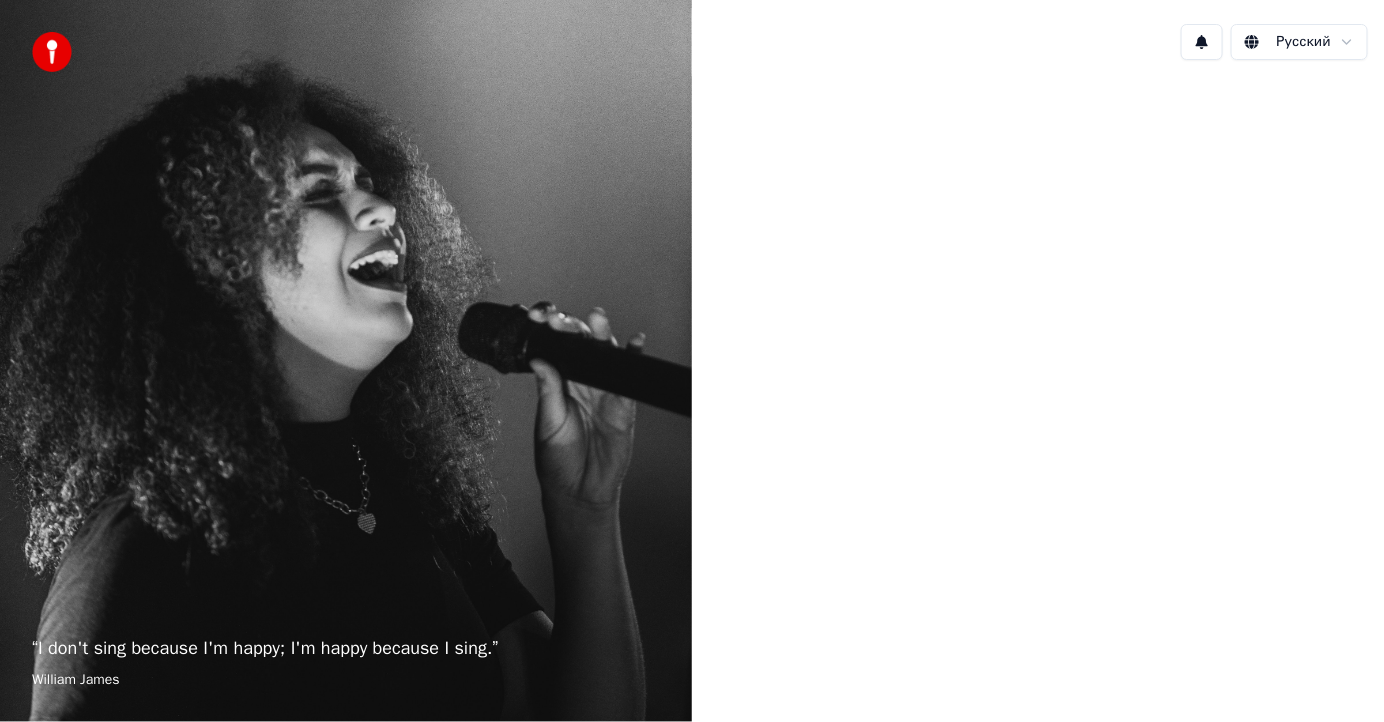 click at bounding box center [1038, 359] 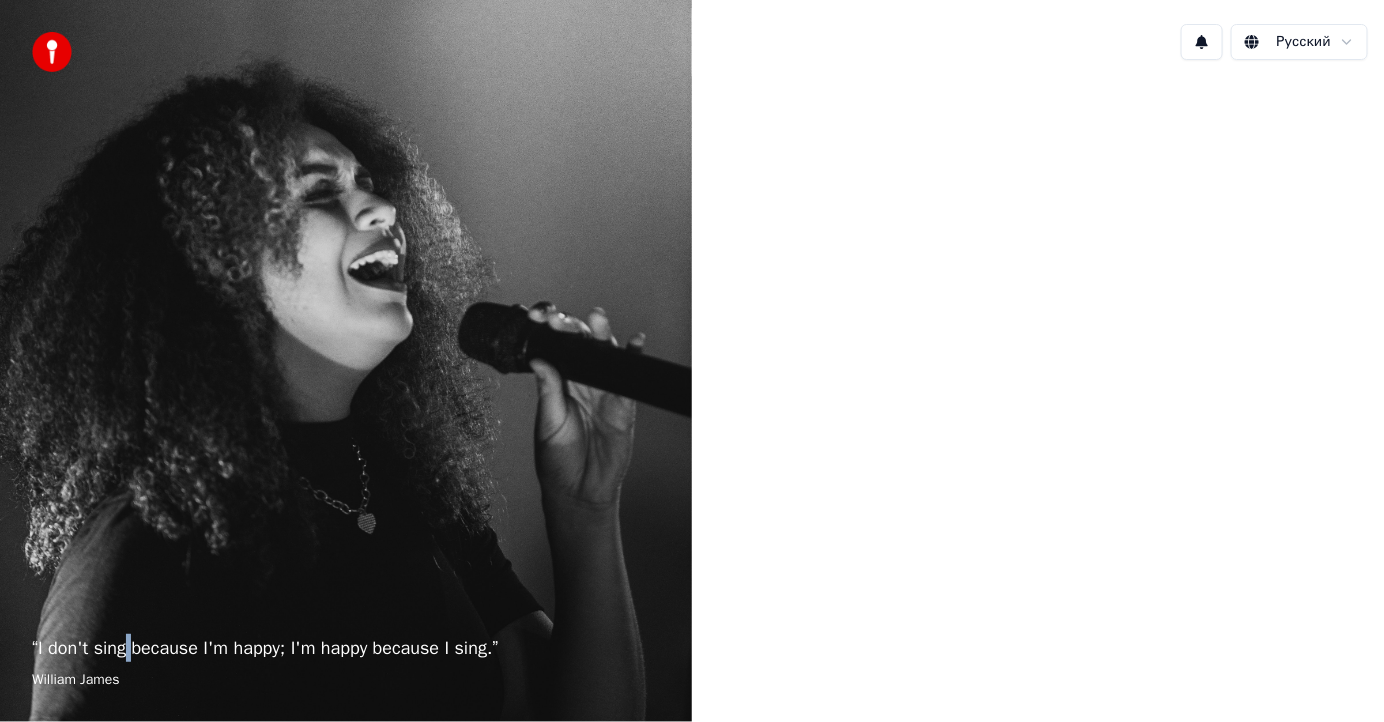 drag, startPoint x: 122, startPoint y: 479, endPoint x: 497, endPoint y: 473, distance: 375.048 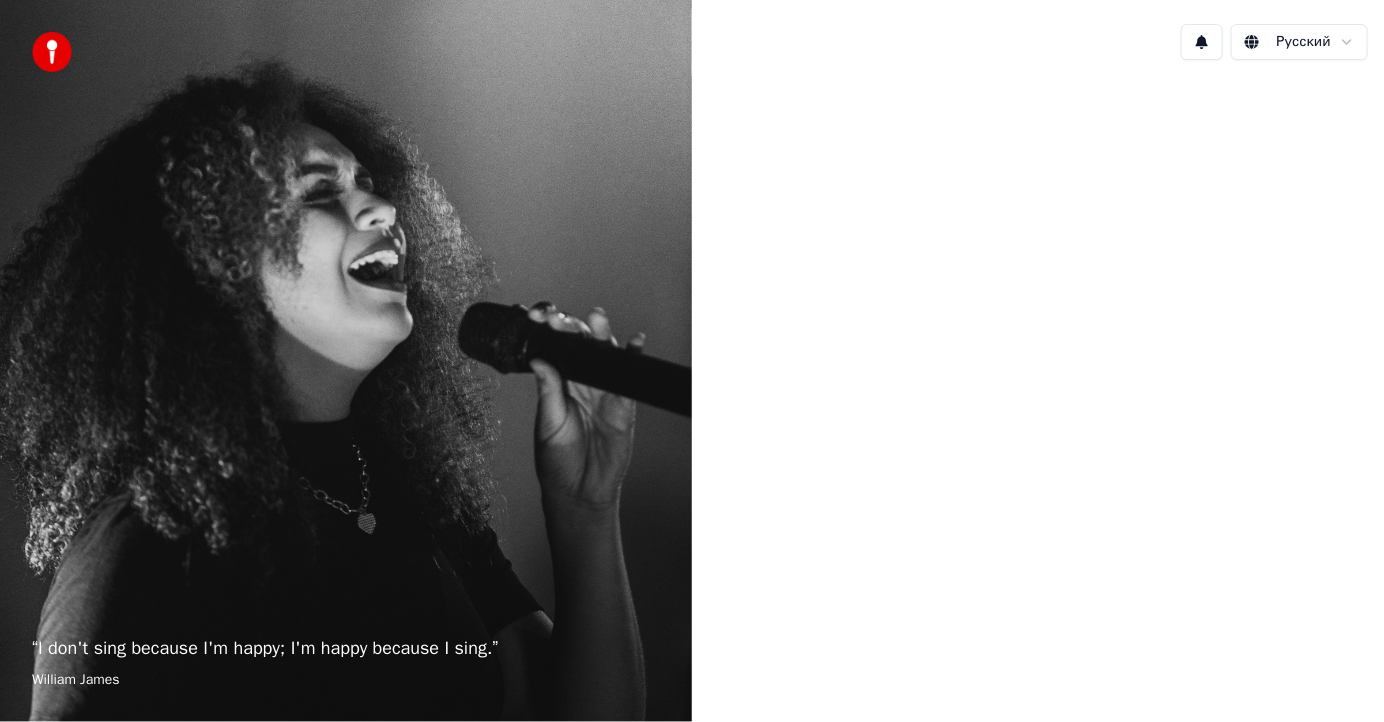 click on "“ I don't sing because I'm happy; I'm happy because I sing. ” [FIRST] [LAST]" at bounding box center (346, 361) 